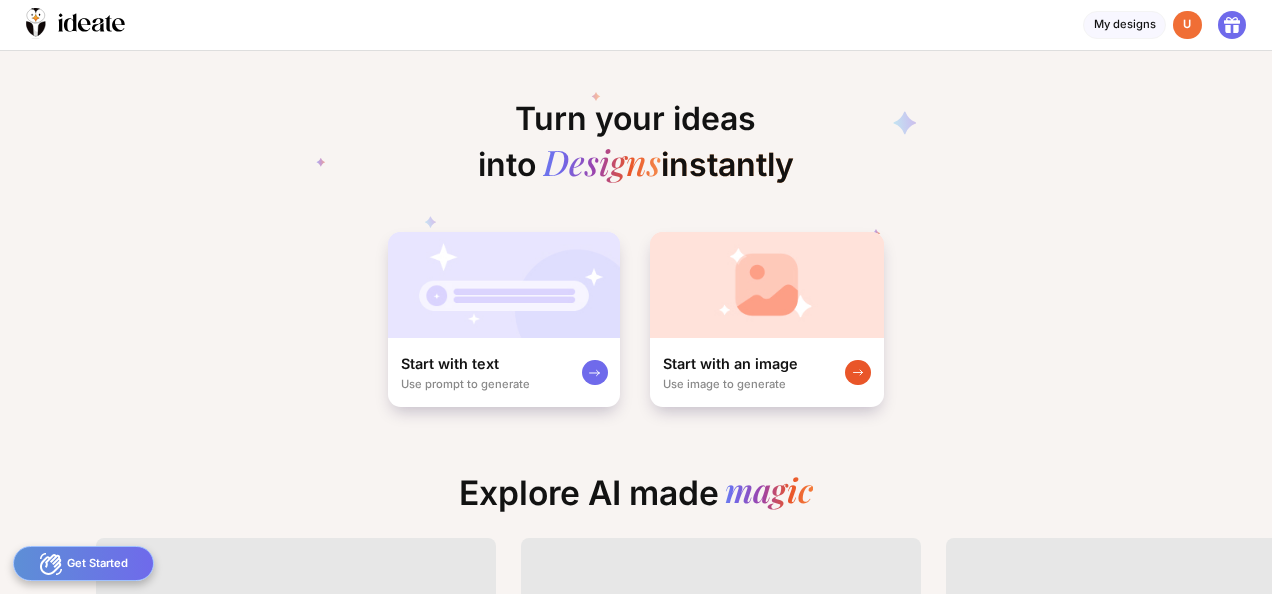 scroll, scrollTop: 0, scrollLeft: 0, axis: both 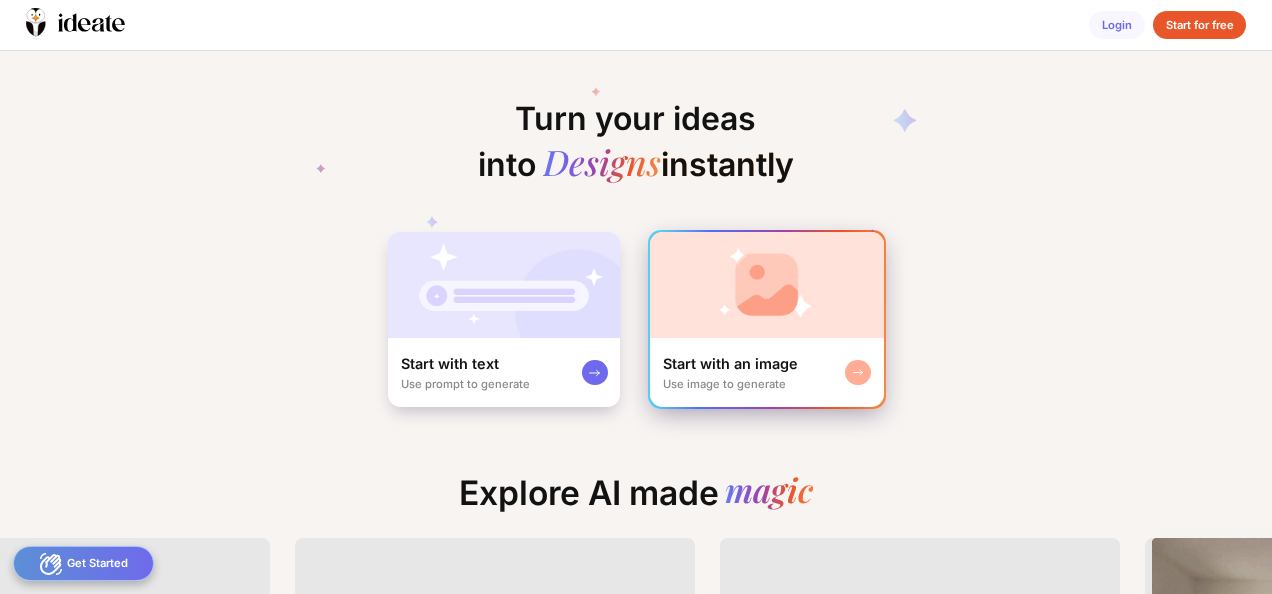 click at bounding box center (767, 285) 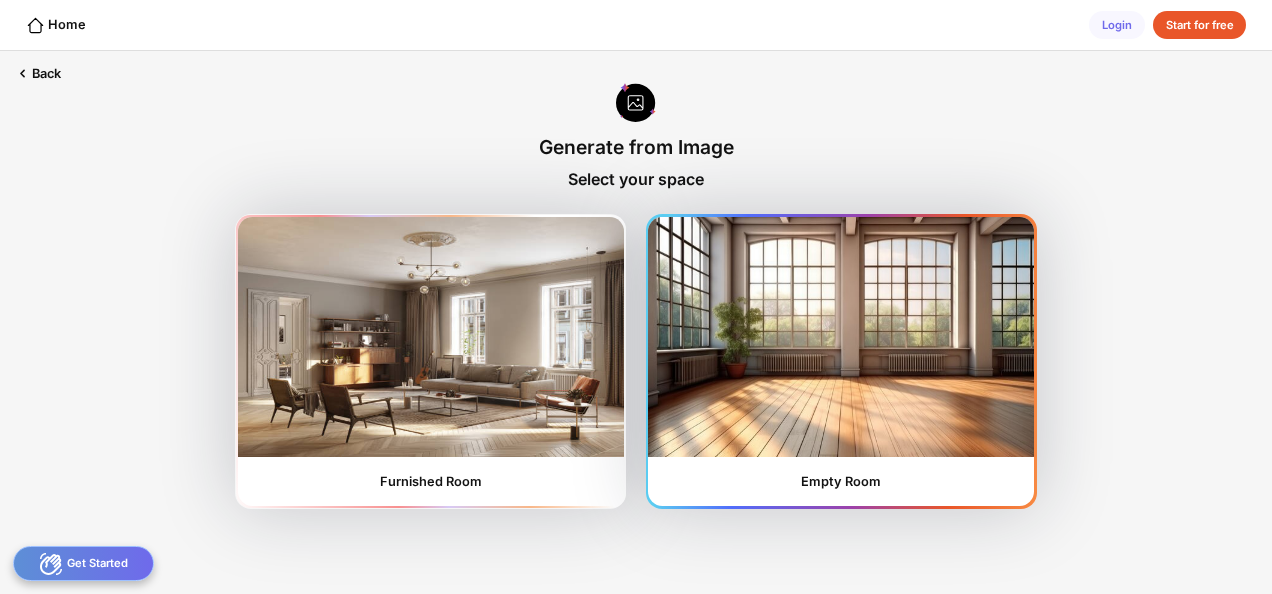 click at bounding box center [841, 337] 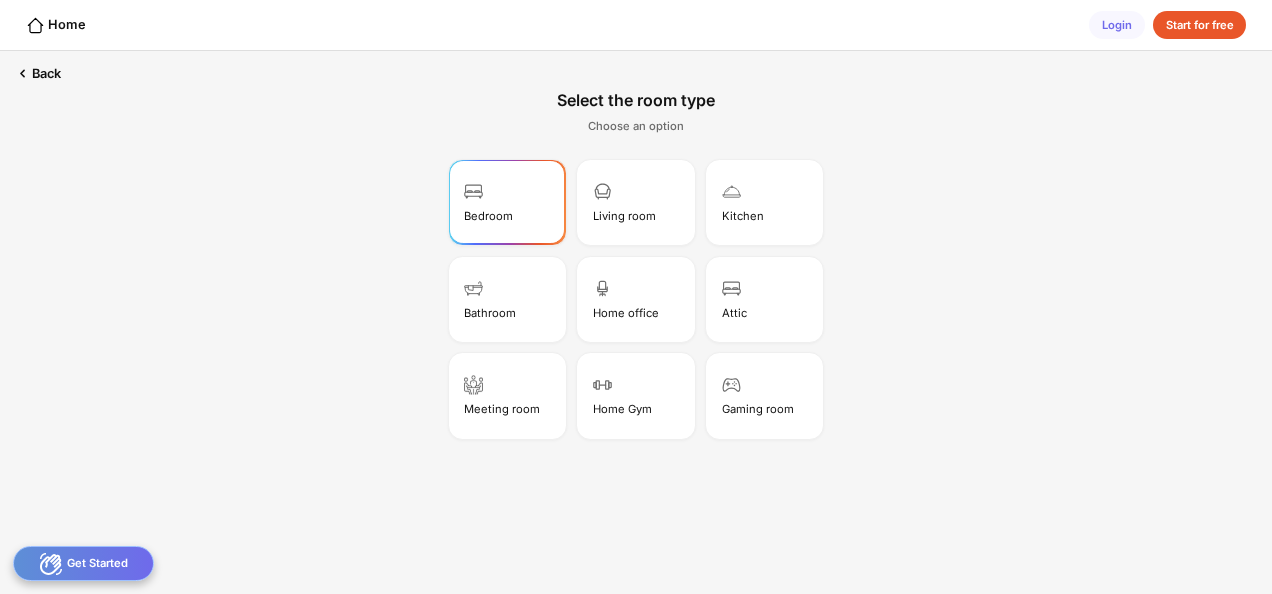click on "Bedroom" at bounding box center [507, 202] 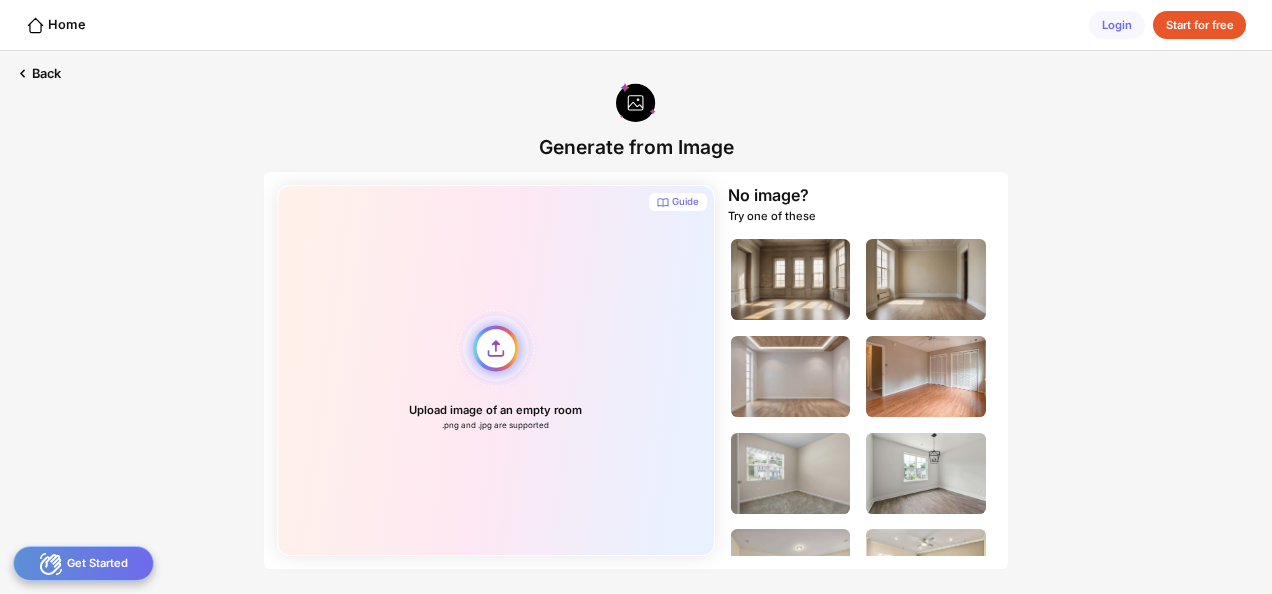 click on "Upload image of an empty room .png and .jpg are supported" at bounding box center [496, 370] 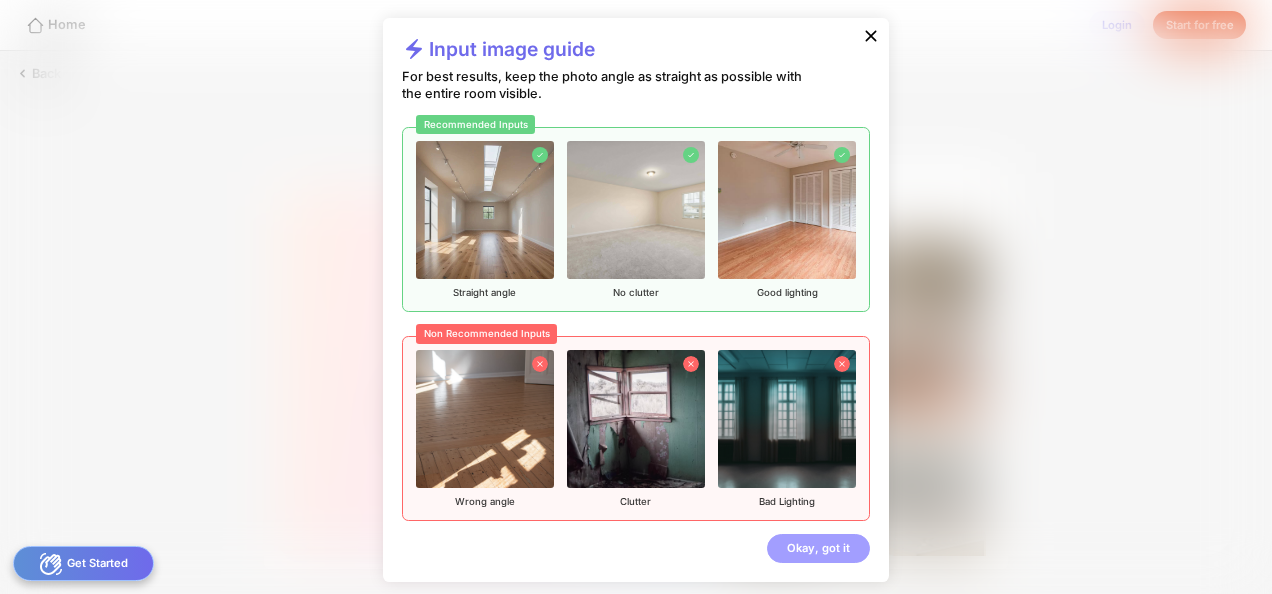 click on "Okay, got it" at bounding box center [818, 548] 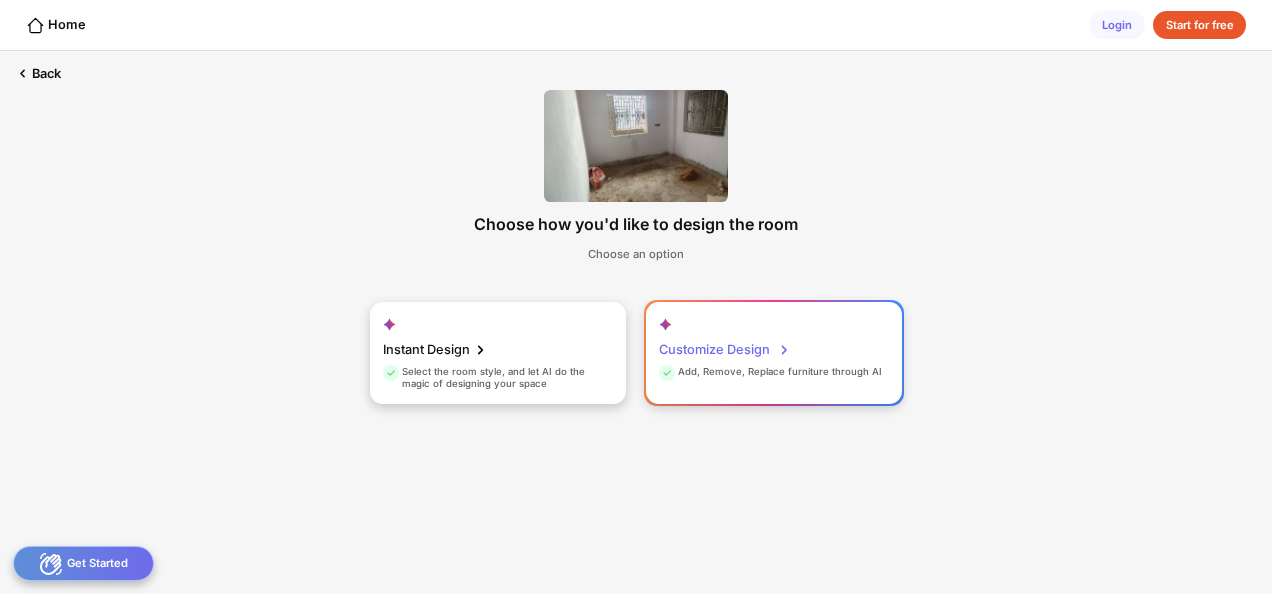 click on "Customize Design   Add, Remove, Replace furniture through AI" at bounding box center (774, 353) 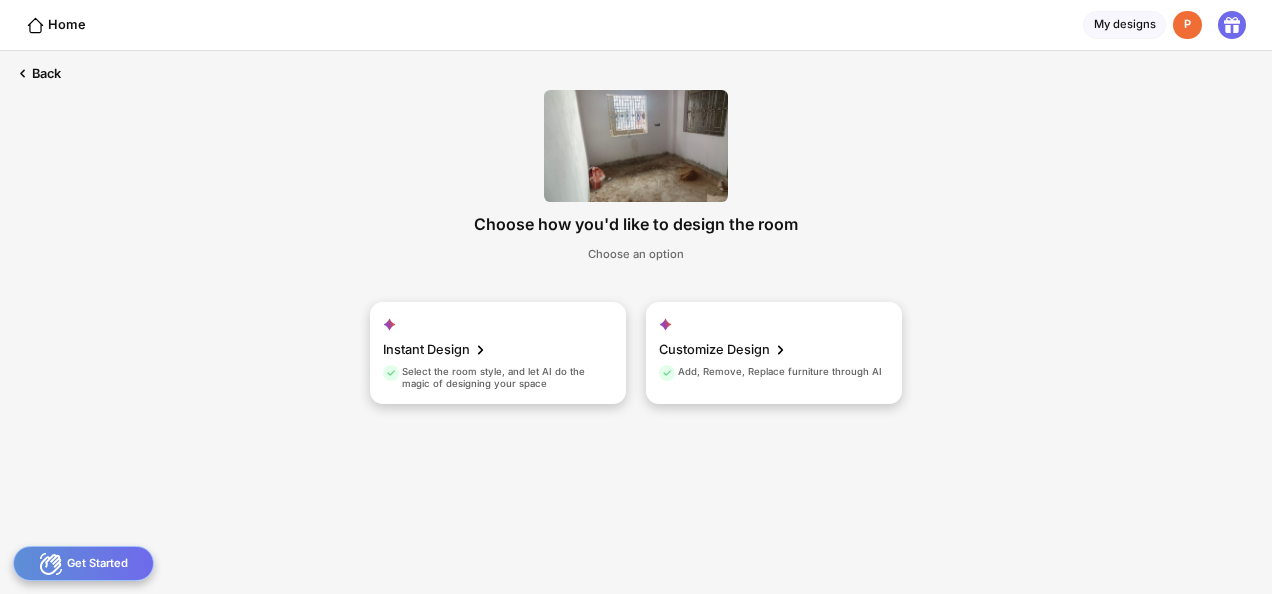 scroll, scrollTop: 0, scrollLeft: 0, axis: both 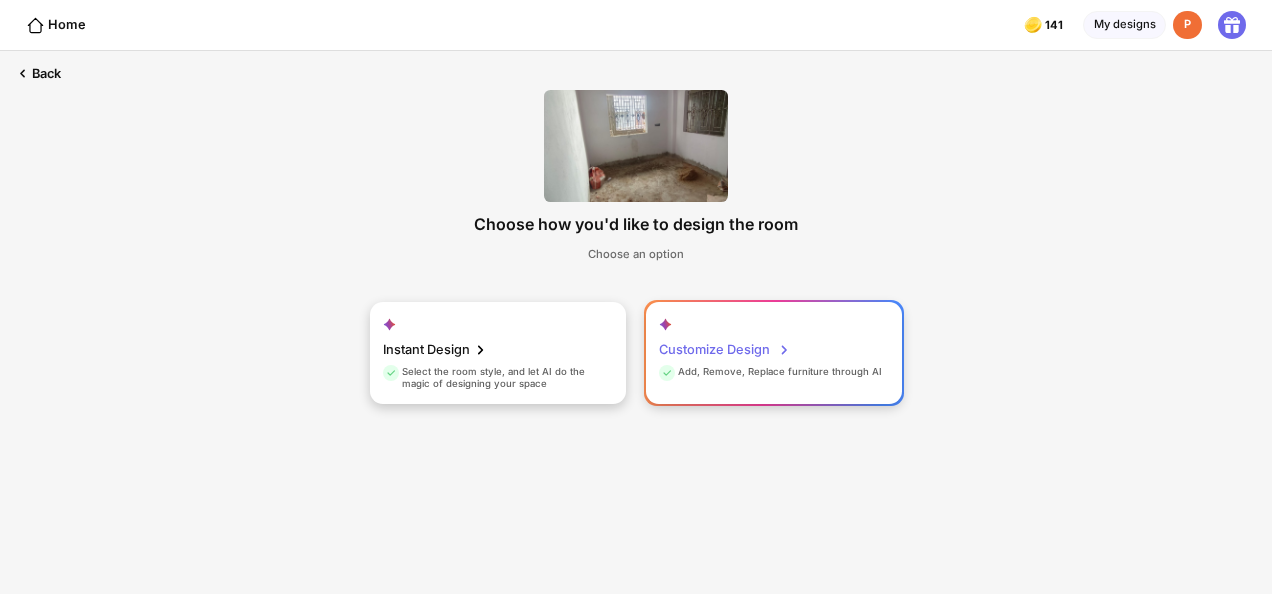 click on "Customize Design" at bounding box center [725, 350] 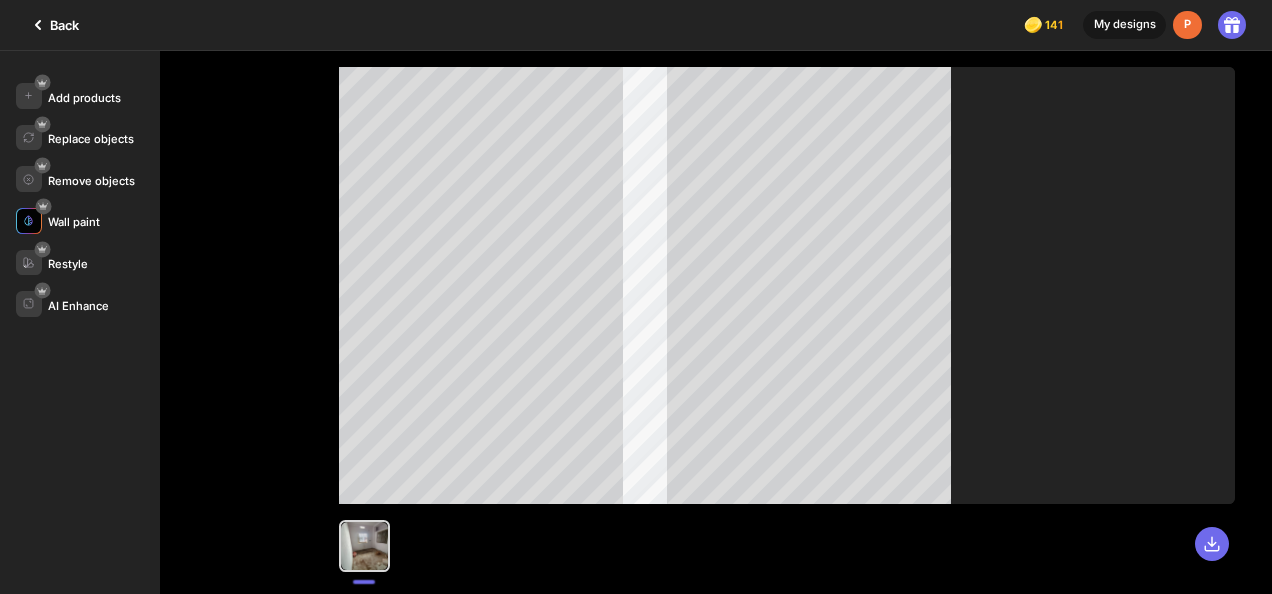 click at bounding box center [29, 221] 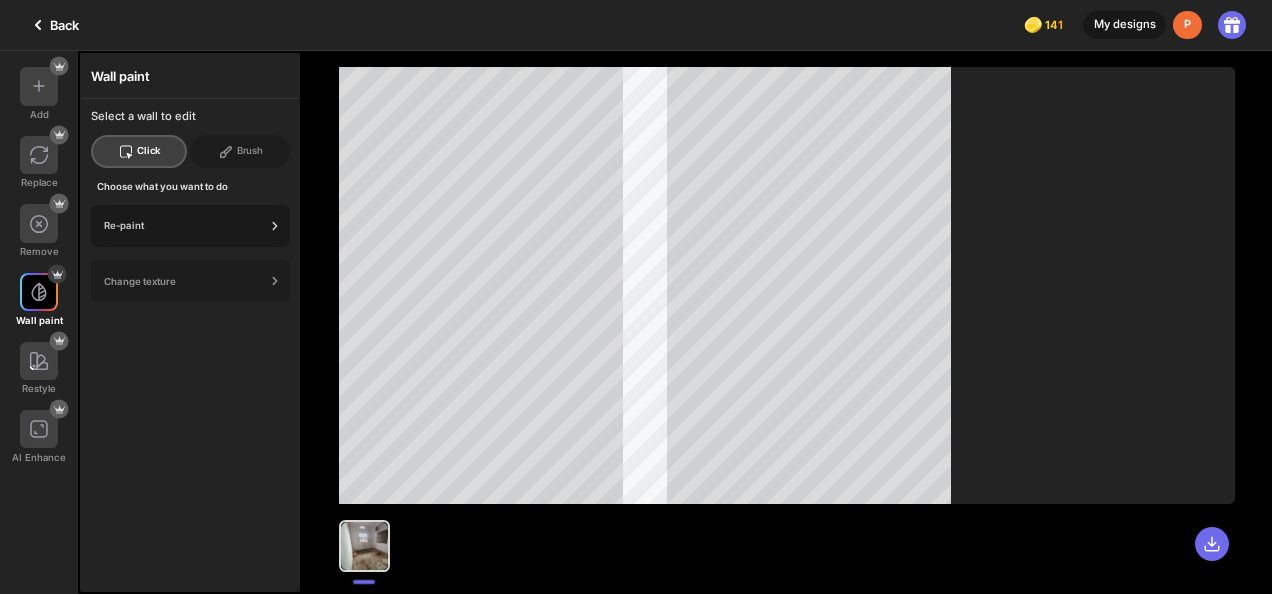 click on "Re-paint" at bounding box center [184, 225] 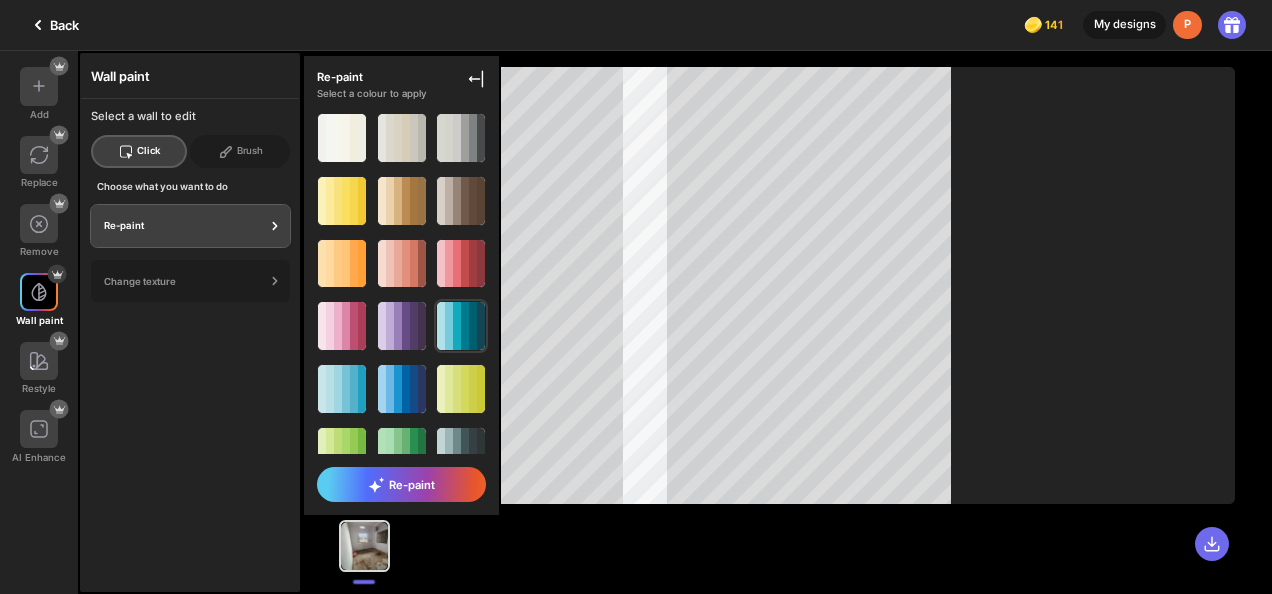 click 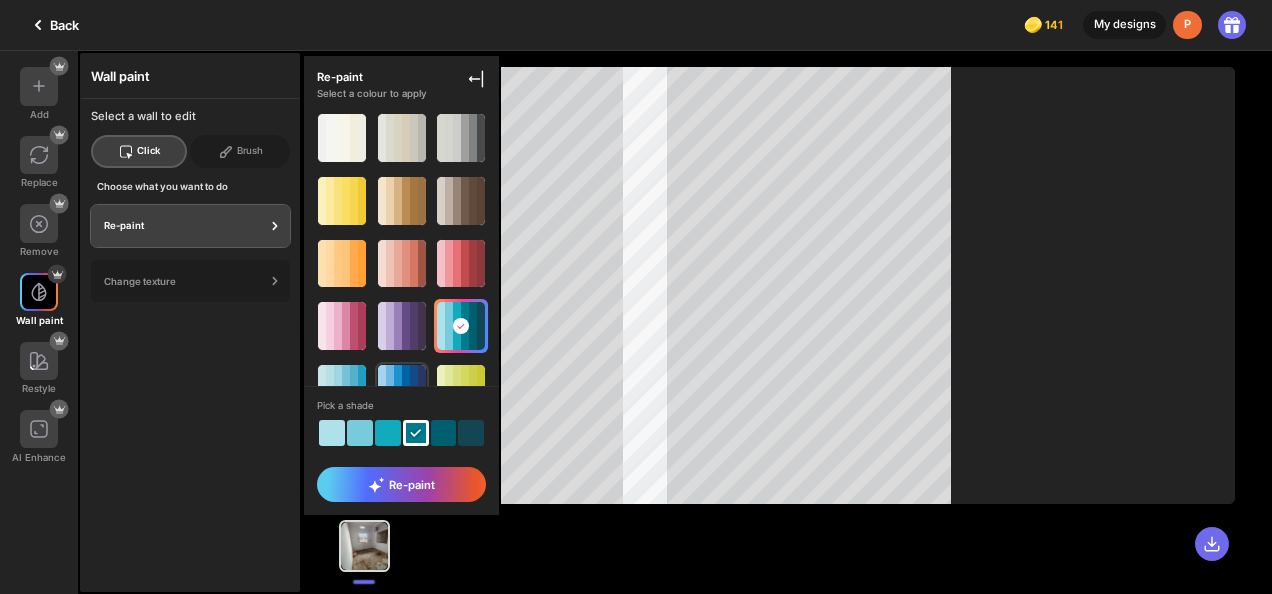 scroll, scrollTop: 81, scrollLeft: 0, axis: vertical 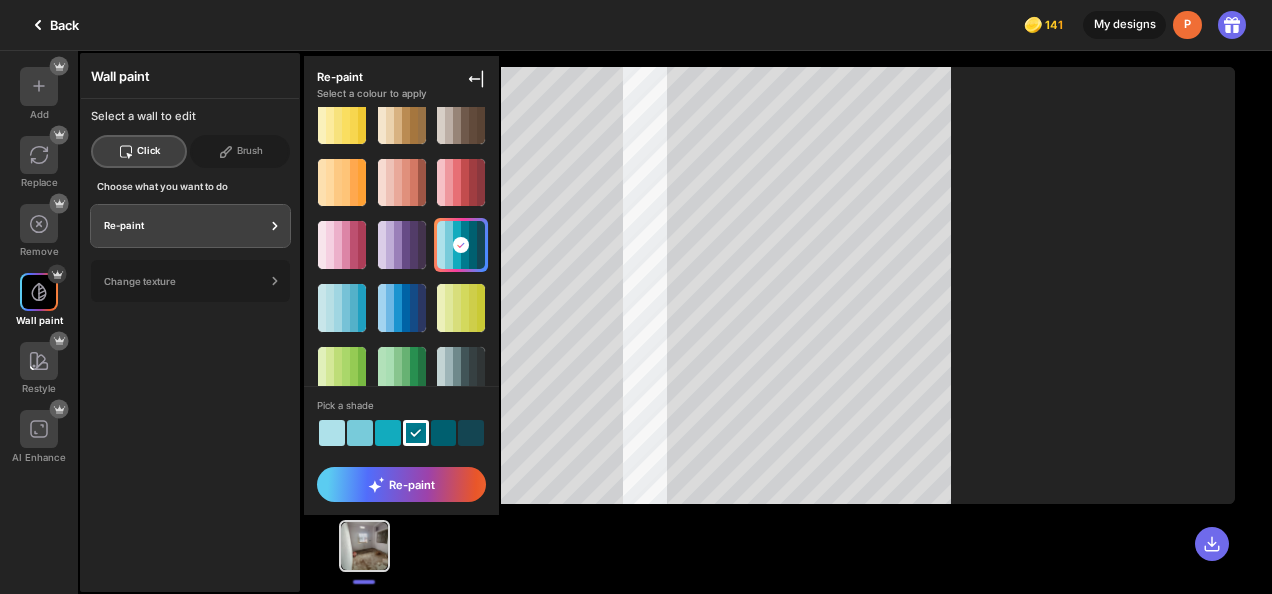 click 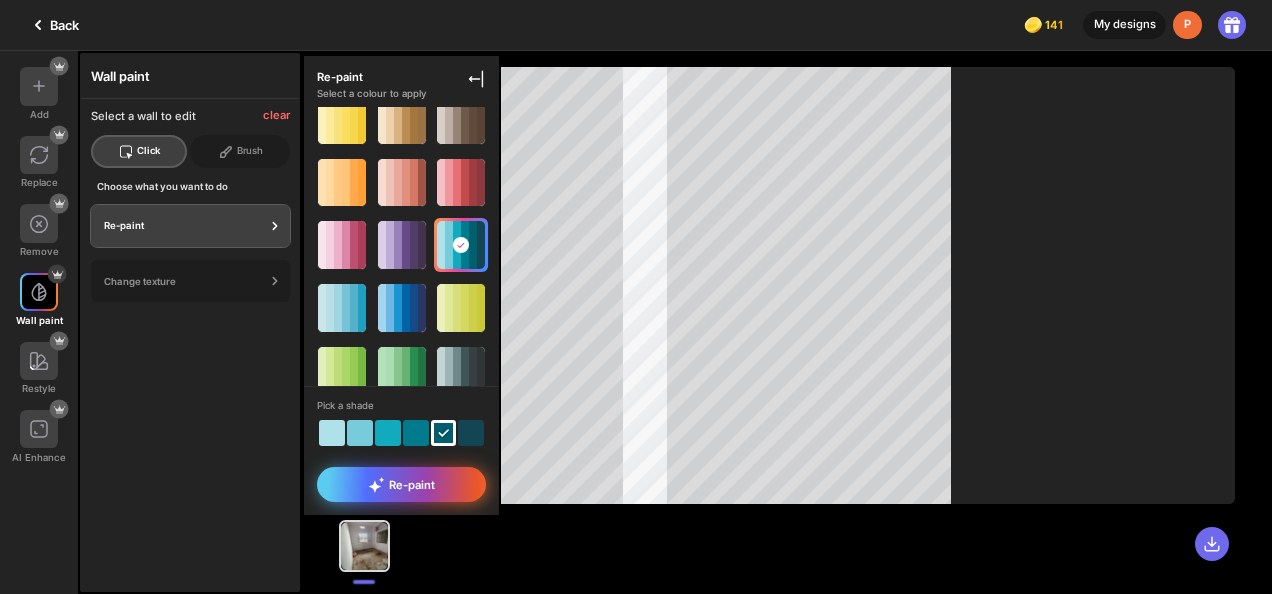 click on "Re-paint" at bounding box center [401, 484] 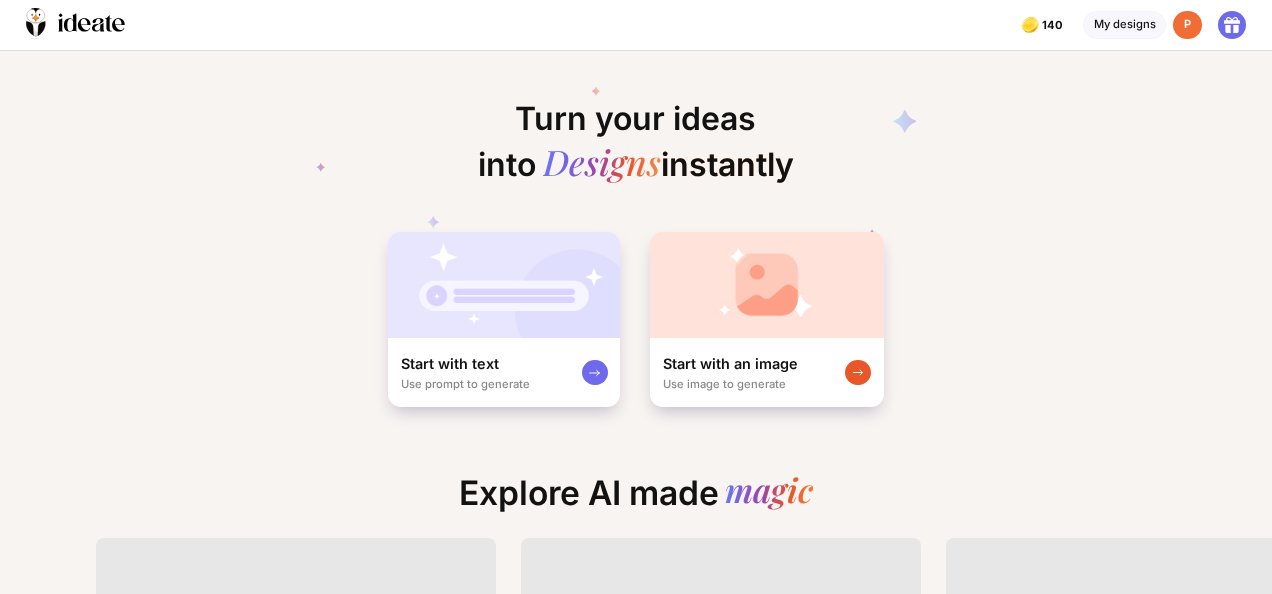 scroll, scrollTop: 0, scrollLeft: 0, axis: both 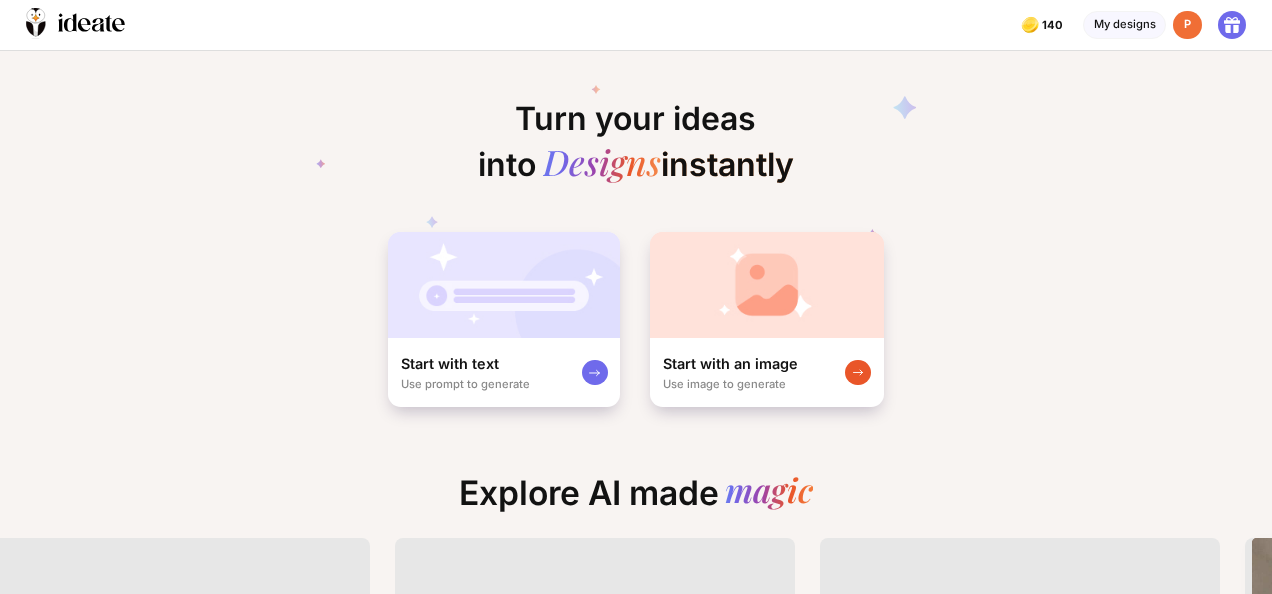click 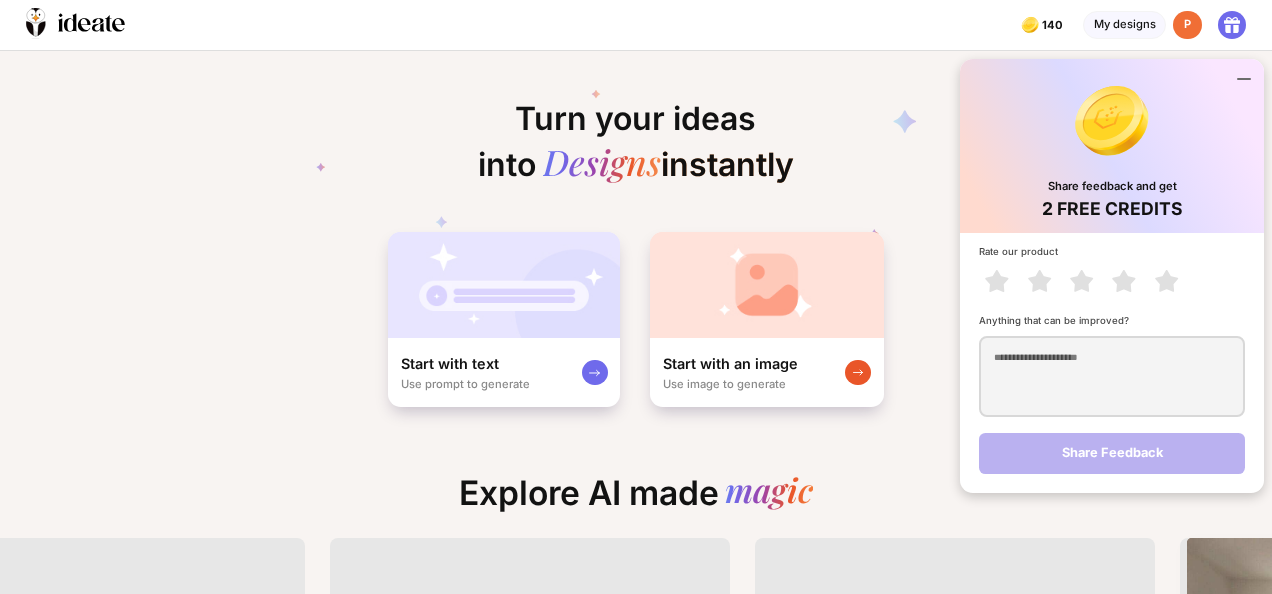 click 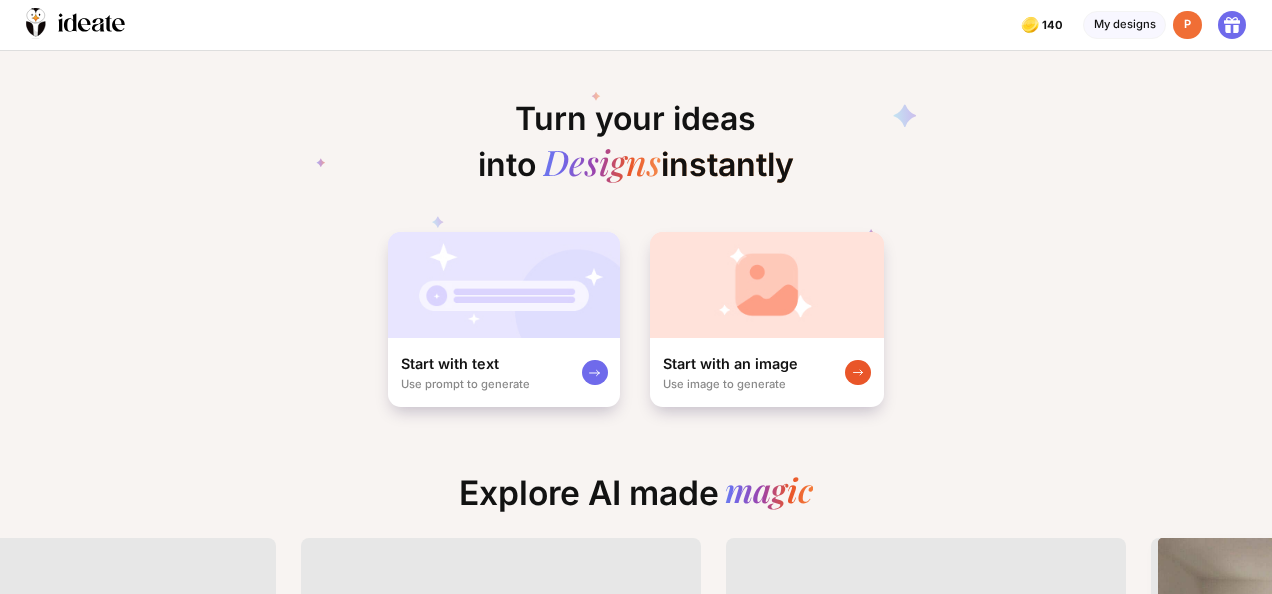 click on "P" at bounding box center (1187, 25) 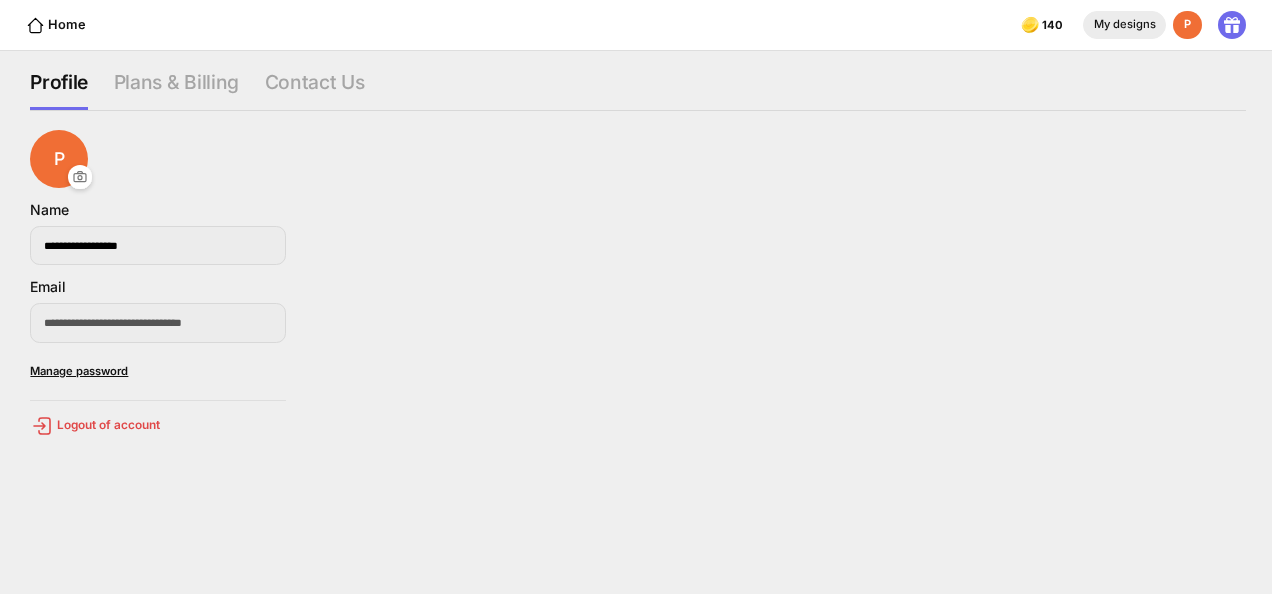 click on "My designs" 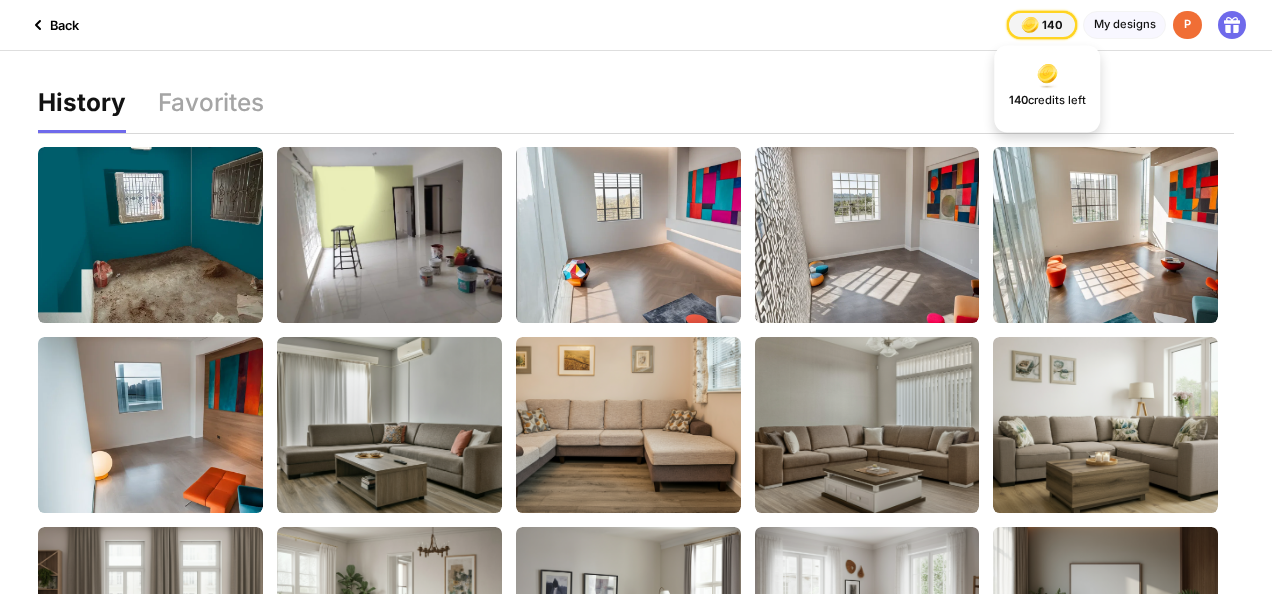 click on "140" at bounding box center [1054, 25] 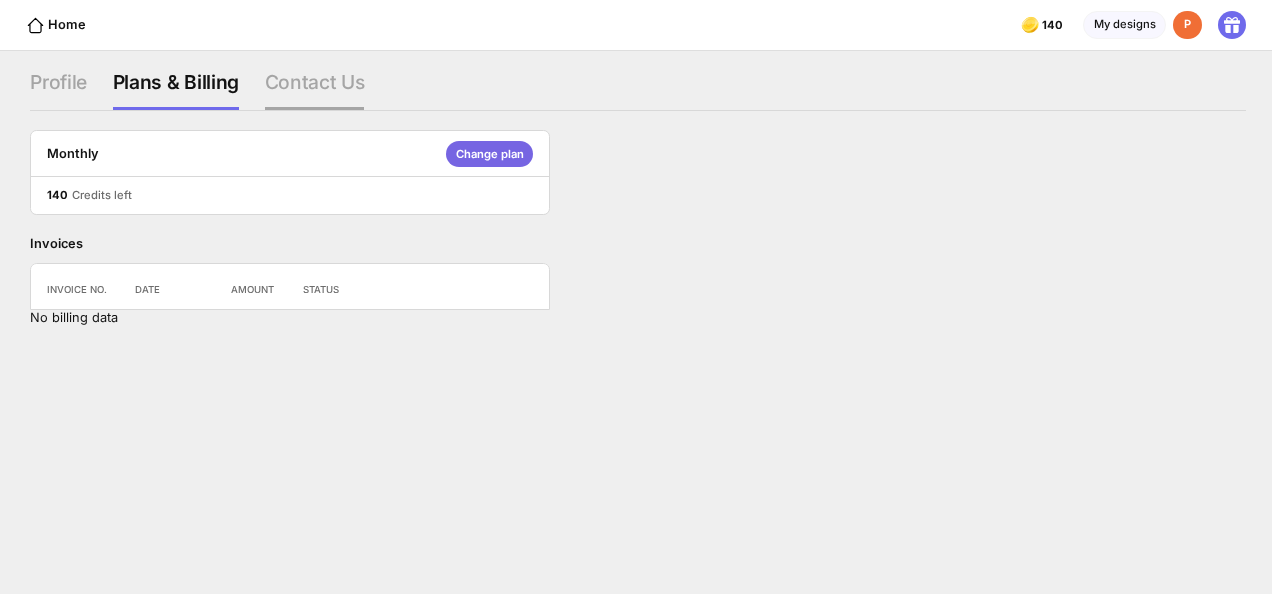 click on "Contact Us" 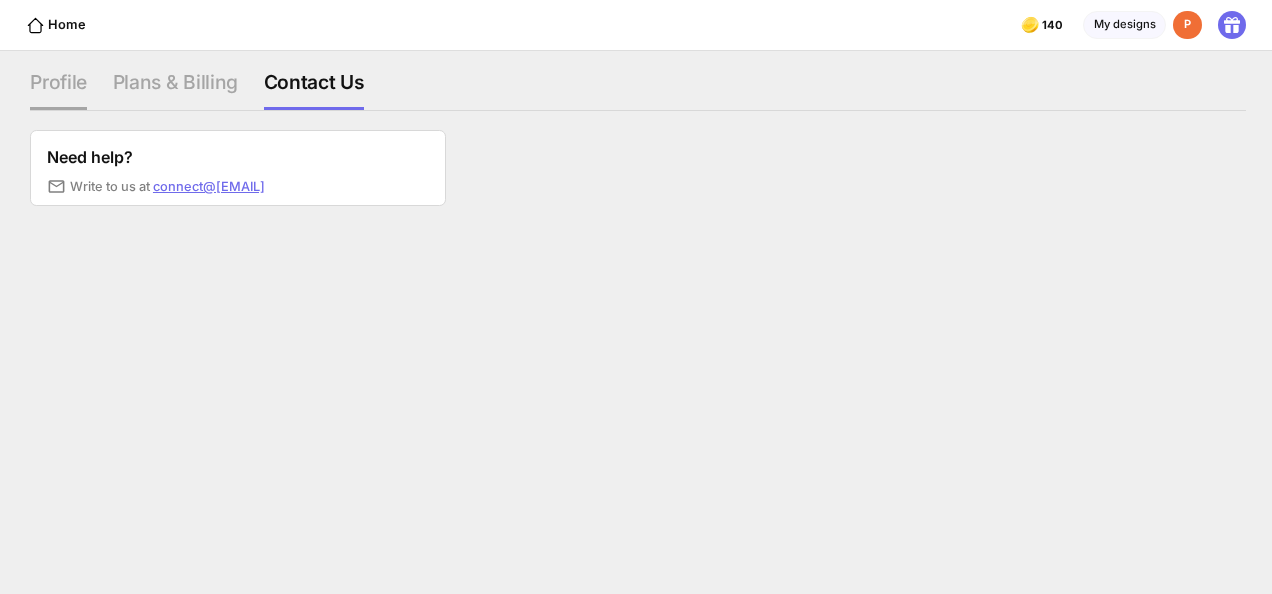 click on "Profile" 